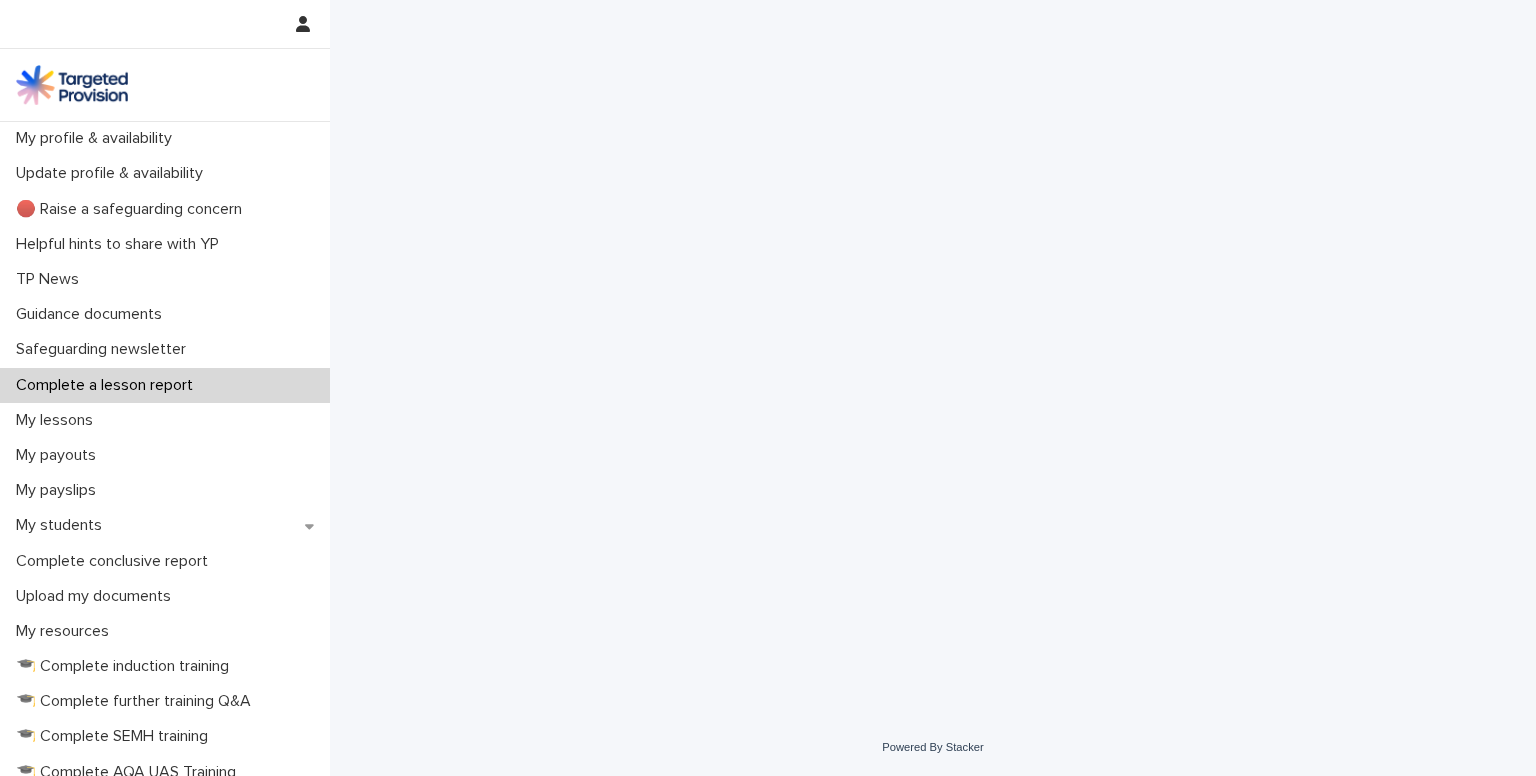 scroll, scrollTop: 0, scrollLeft: 0, axis: both 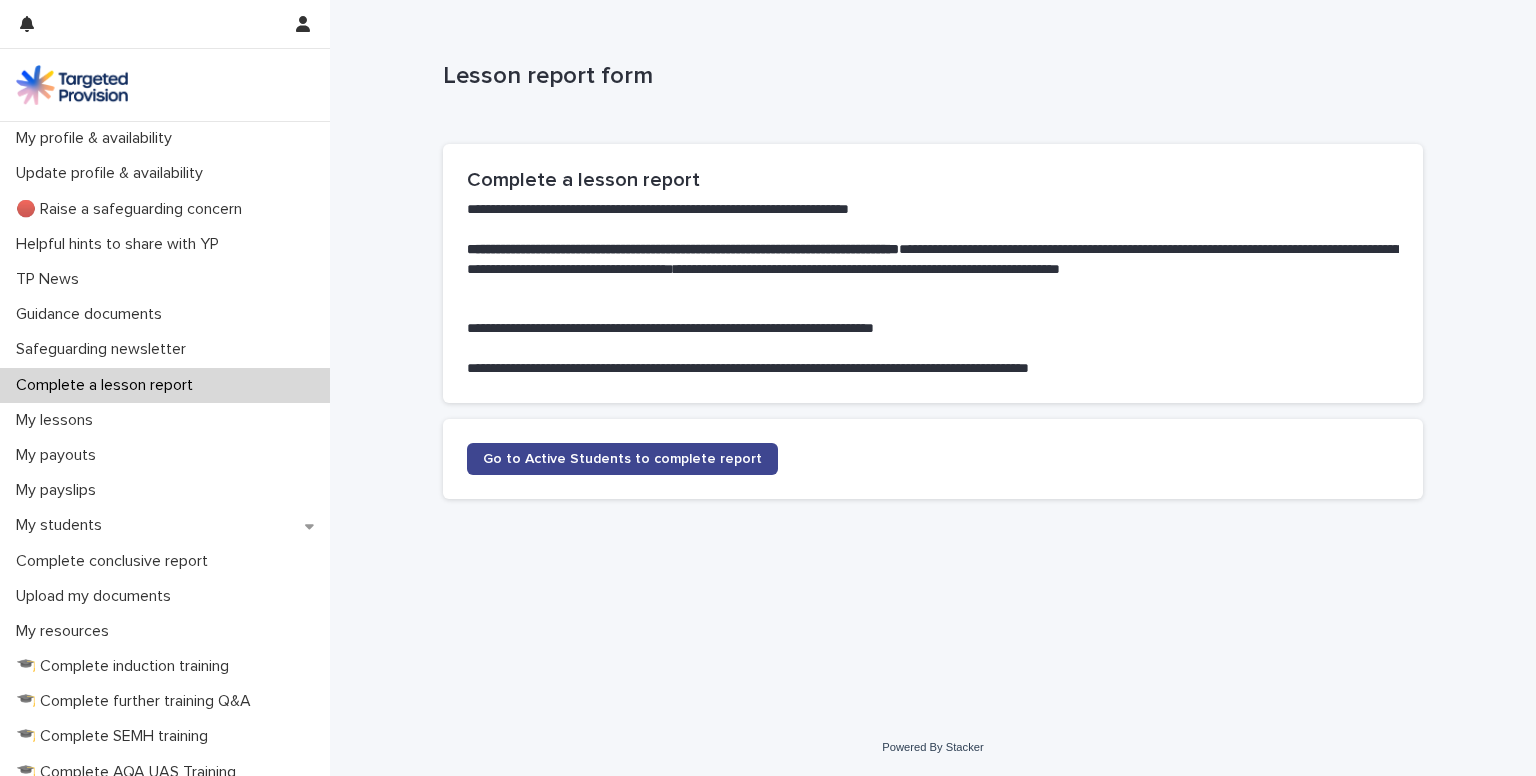 click on "Go to Active Students to complete report" at bounding box center [622, 459] 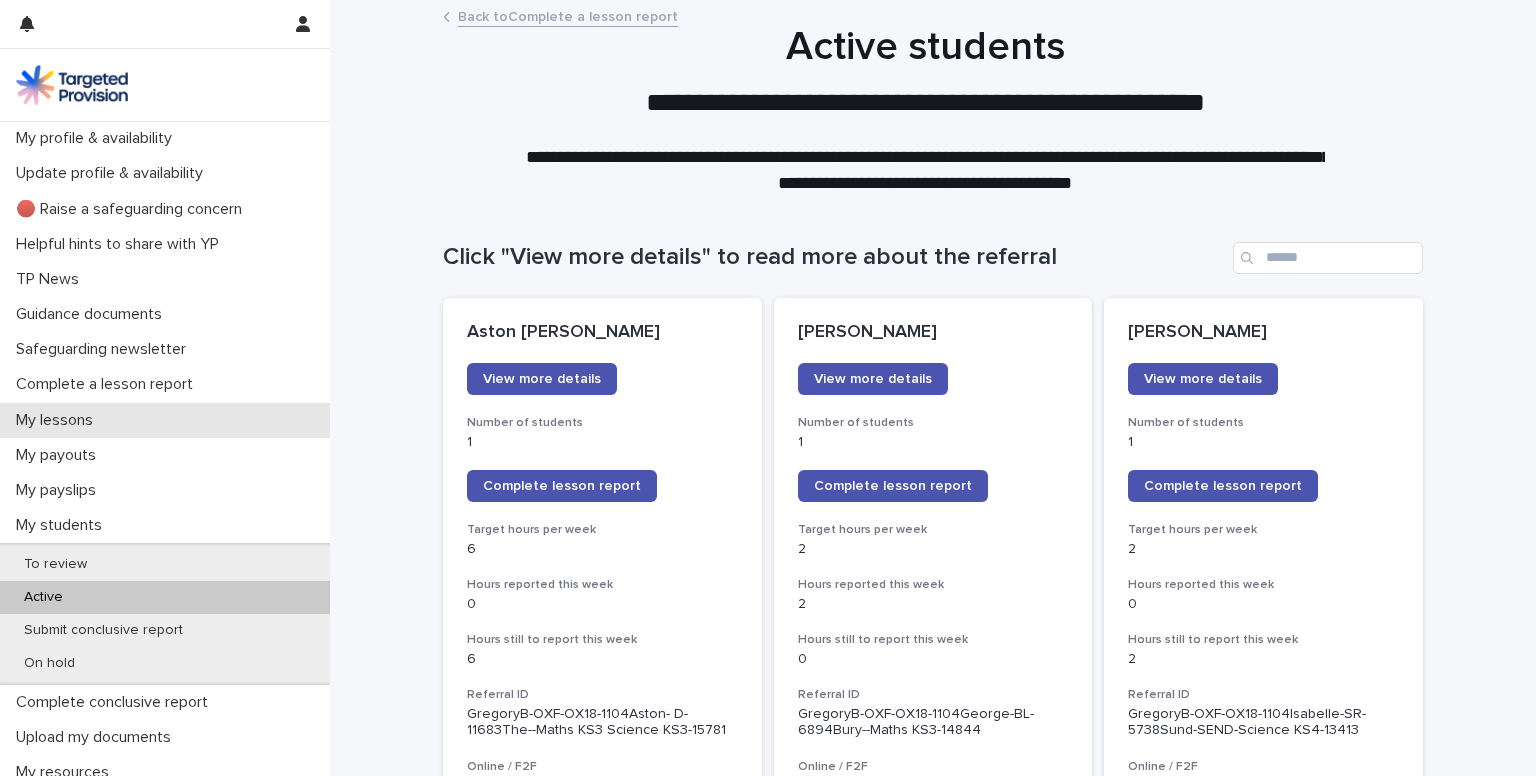 click on "My lessons" at bounding box center [165, 420] 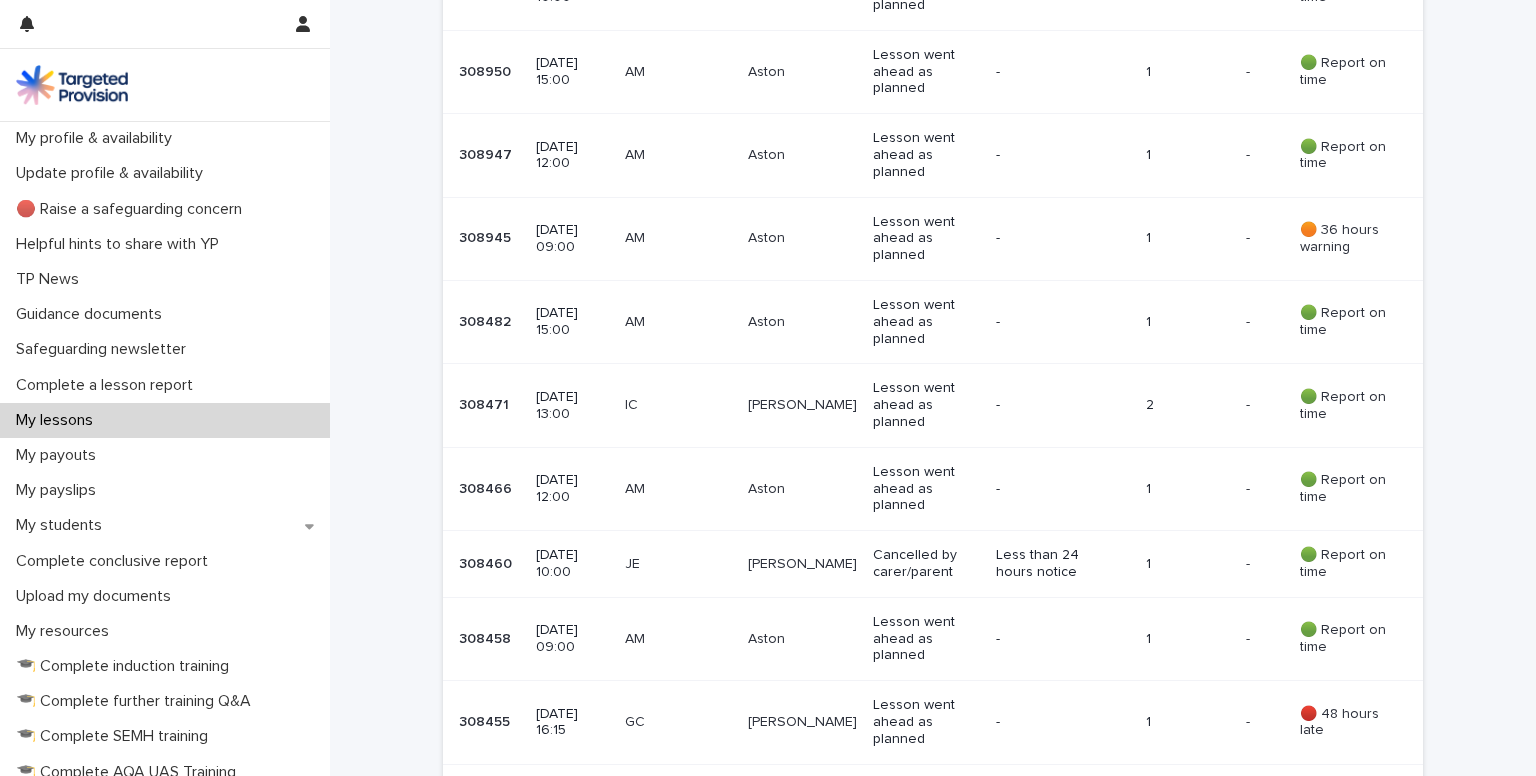 scroll, scrollTop: 834, scrollLeft: 0, axis: vertical 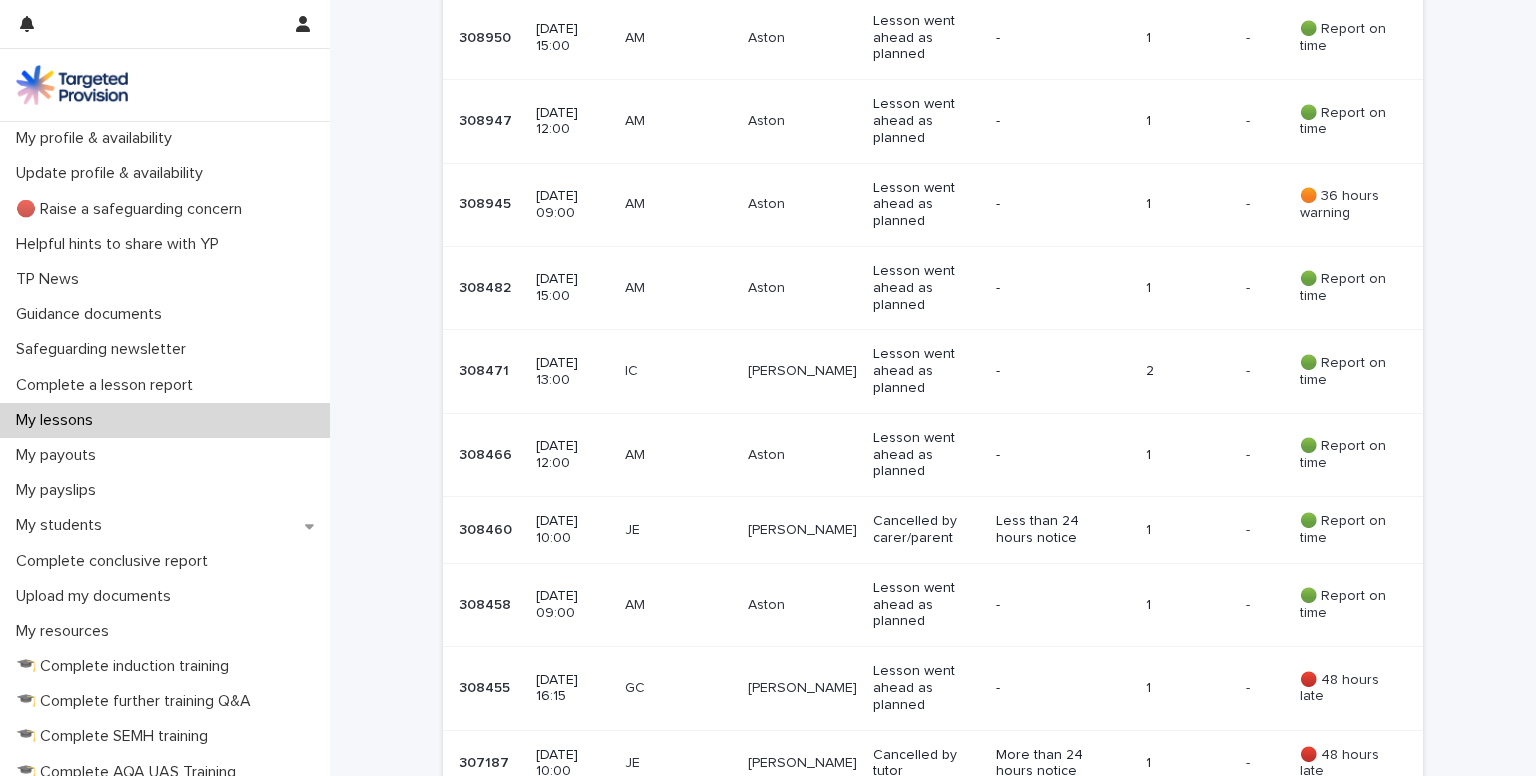 click on "Aston" at bounding box center (802, 605) 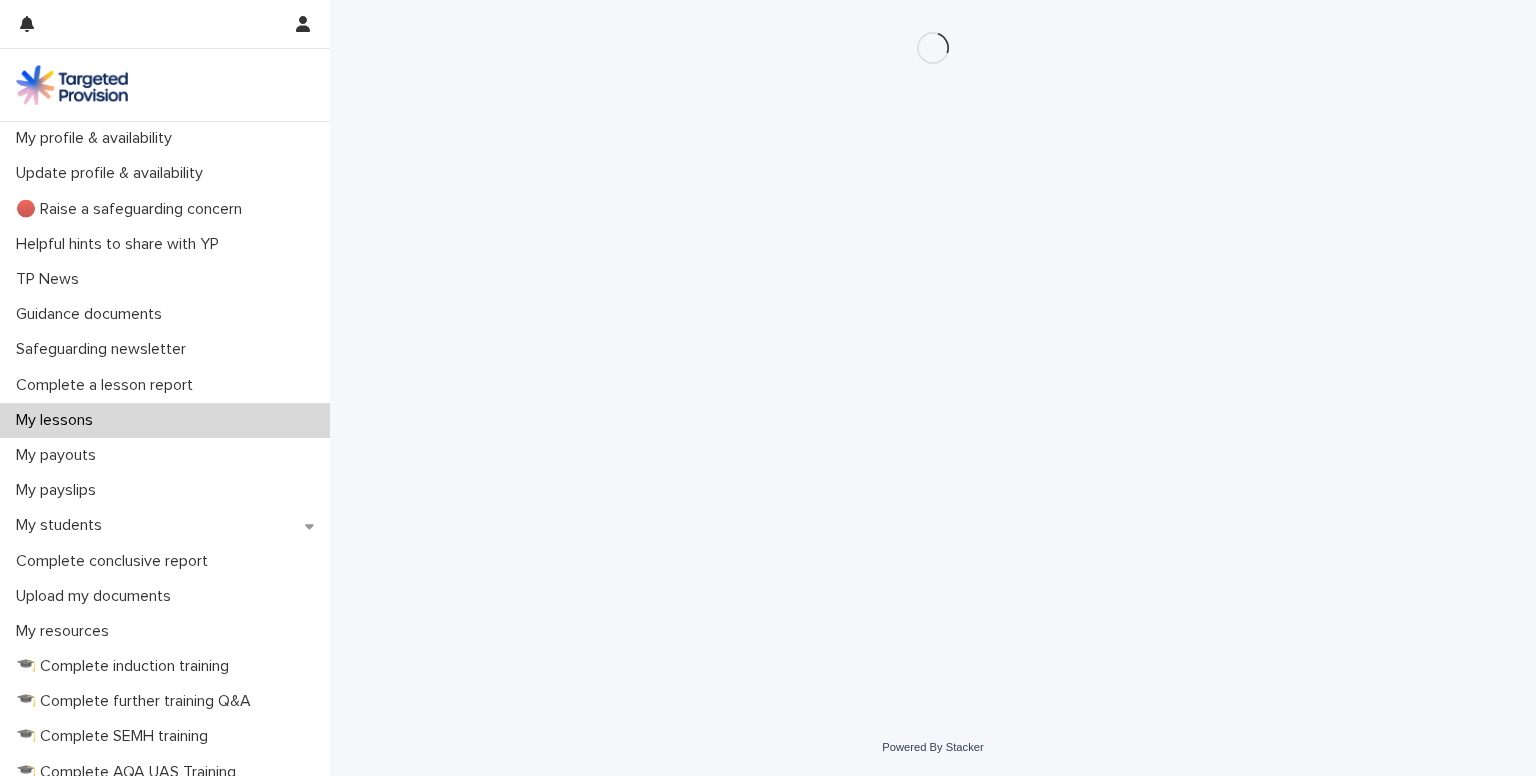 scroll, scrollTop: 0, scrollLeft: 0, axis: both 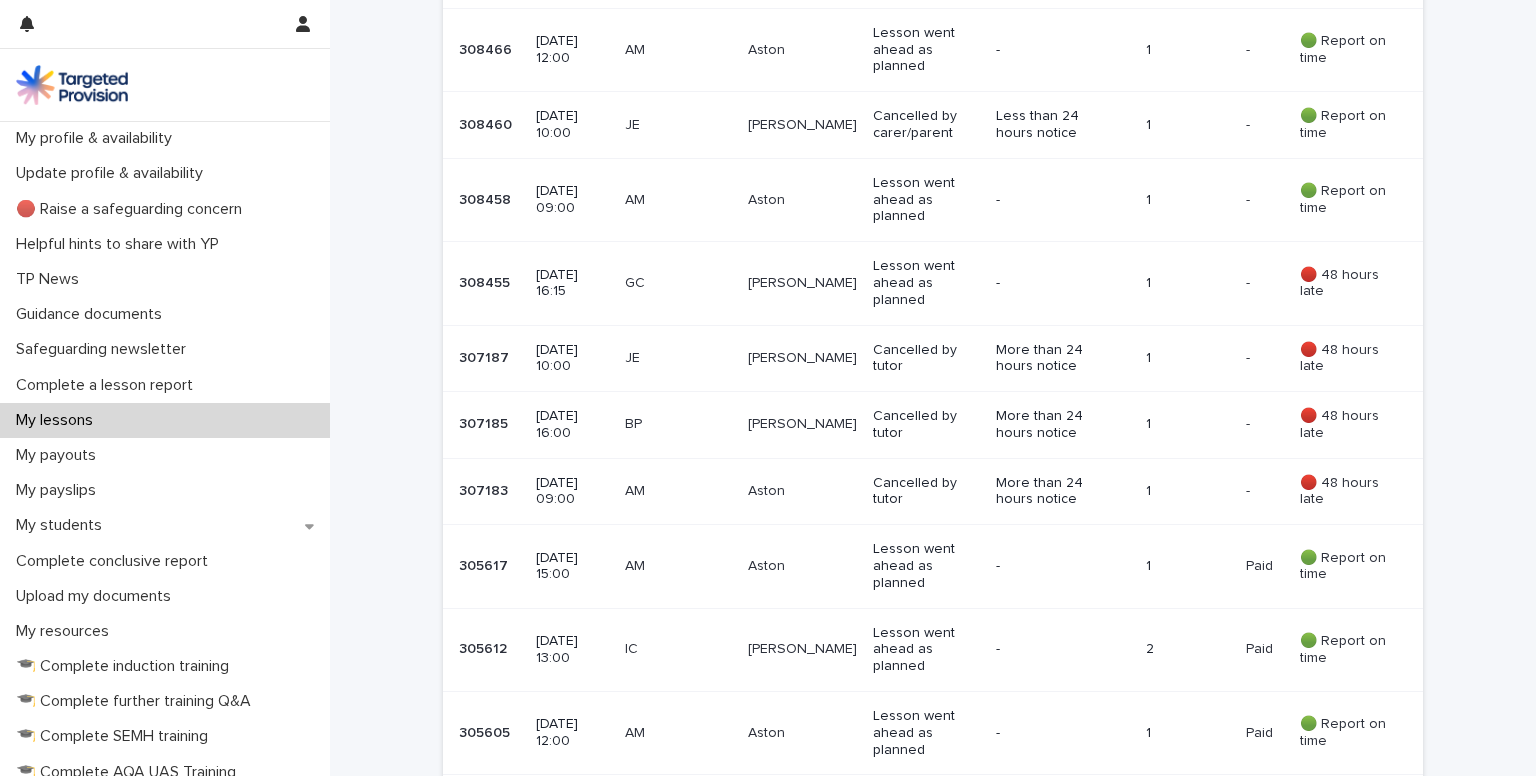 click on "AM" at bounding box center (678, 564) 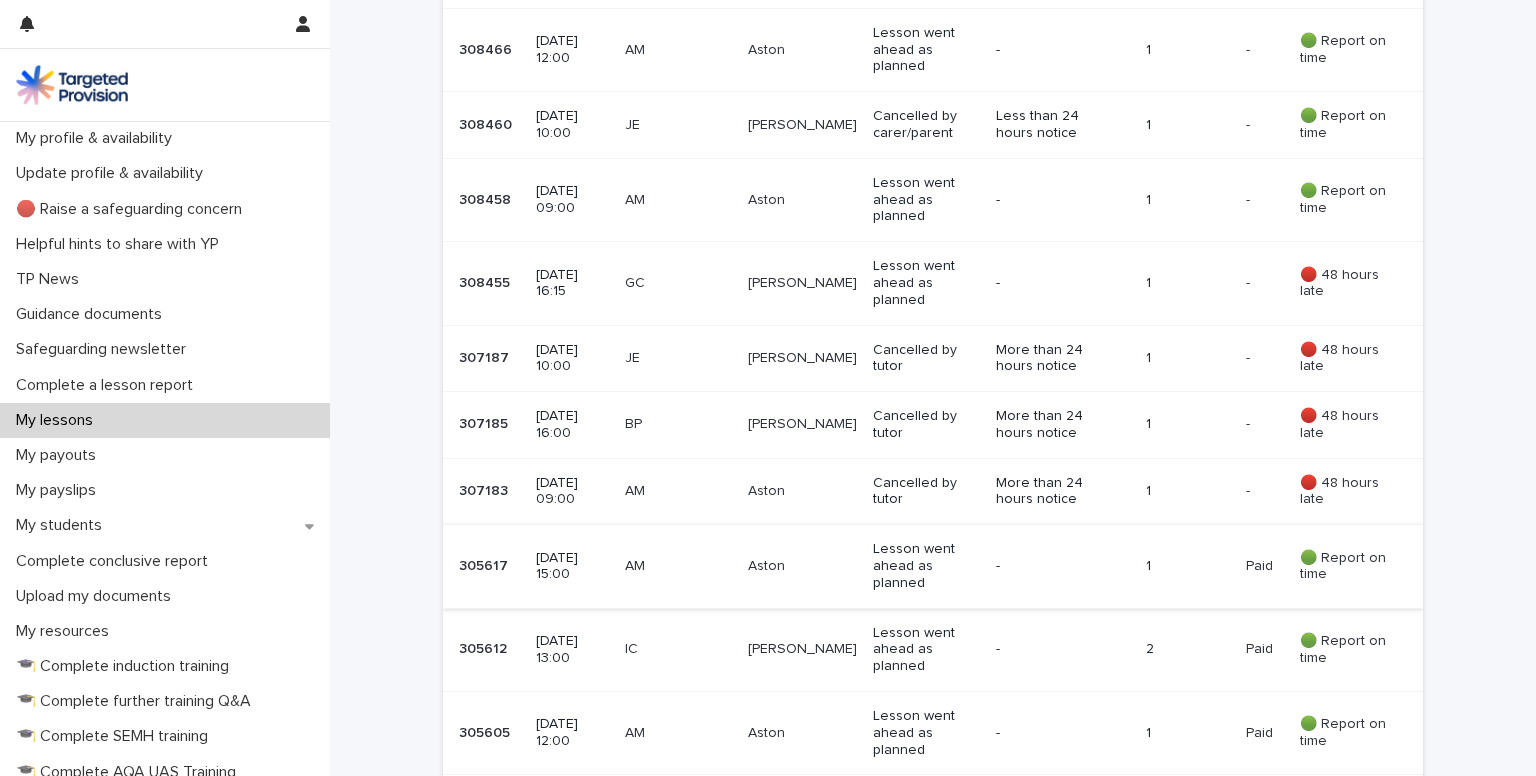 scroll, scrollTop: 0, scrollLeft: 0, axis: both 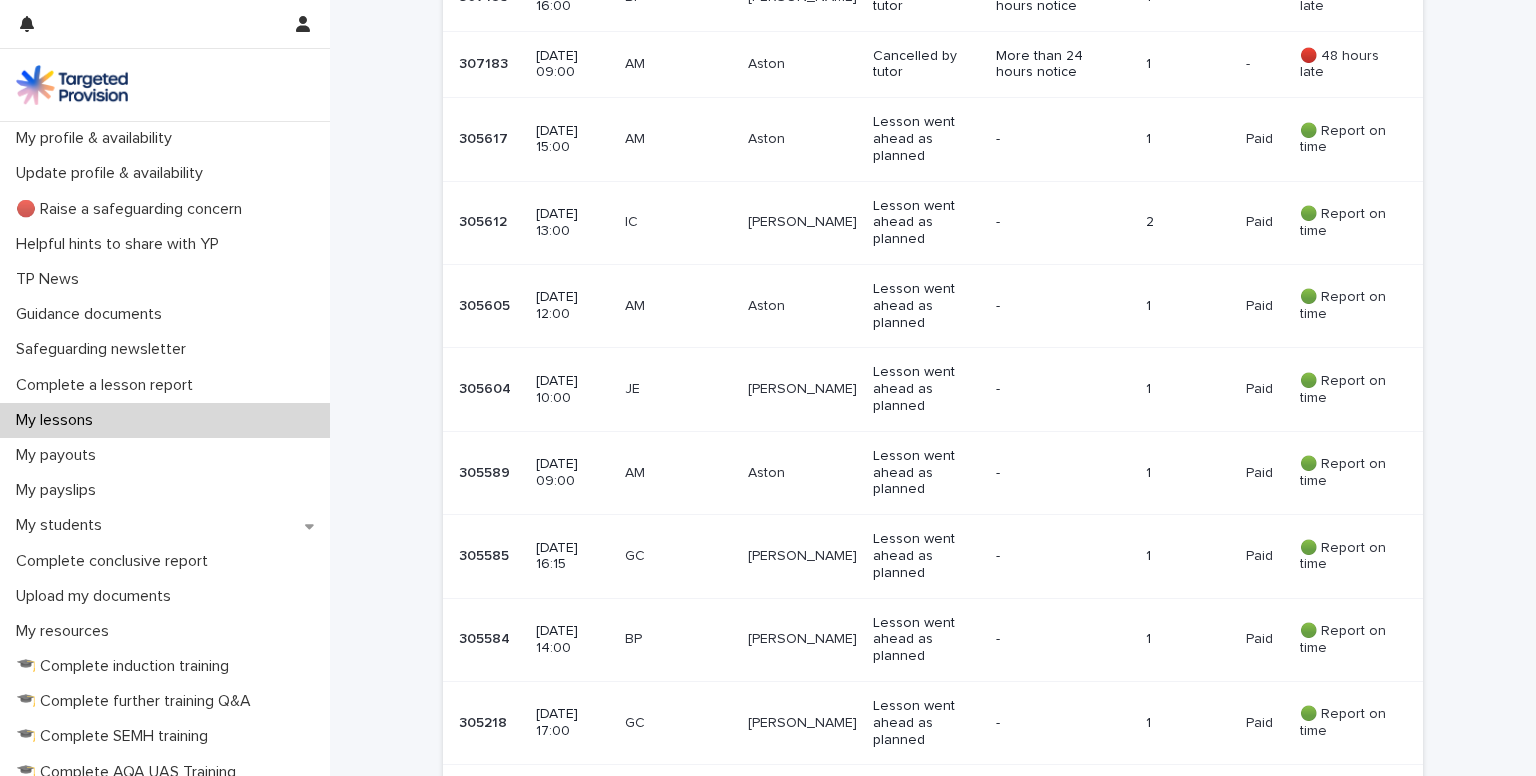 click on "Aston" at bounding box center (802, 473) 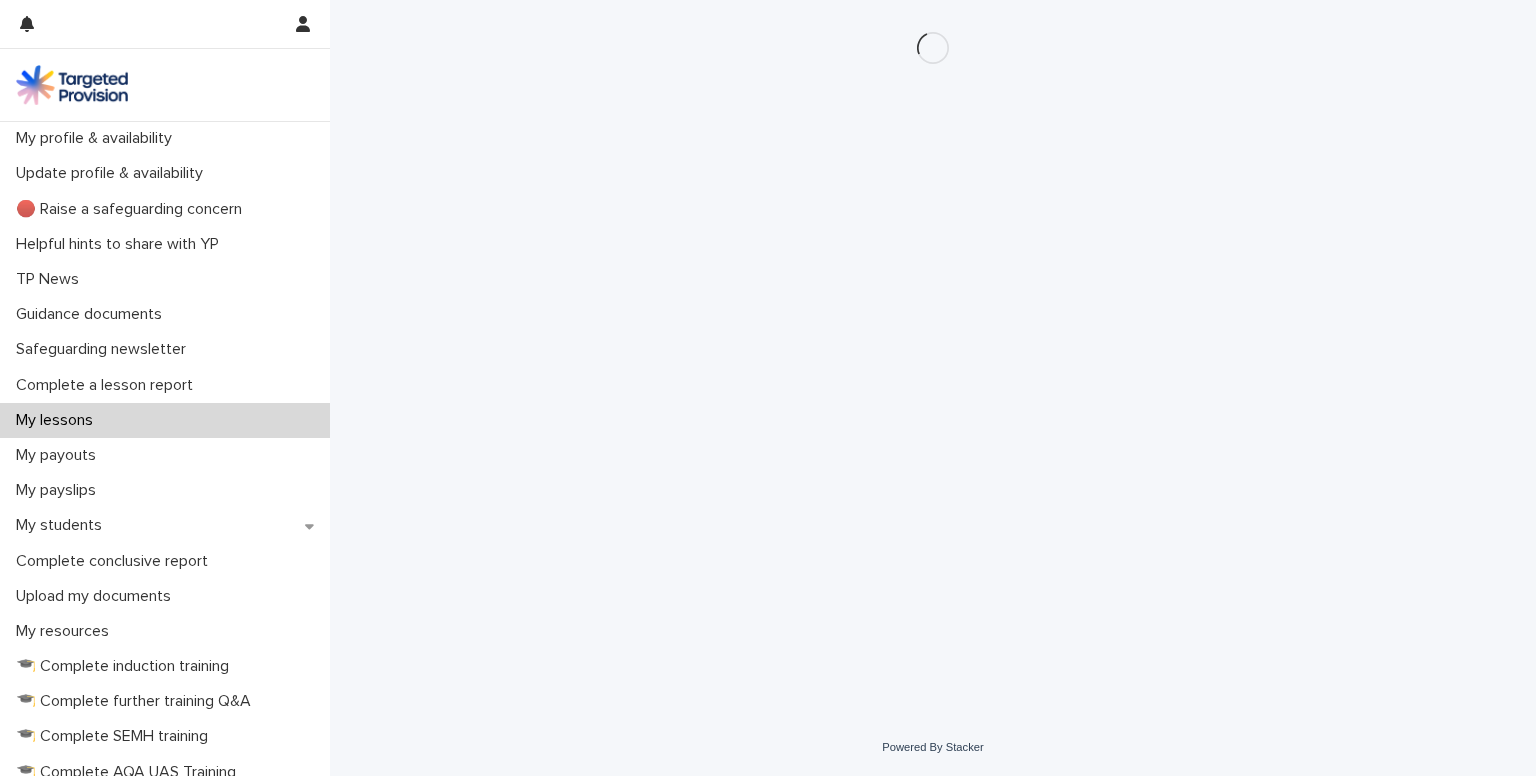 scroll, scrollTop: 0, scrollLeft: 0, axis: both 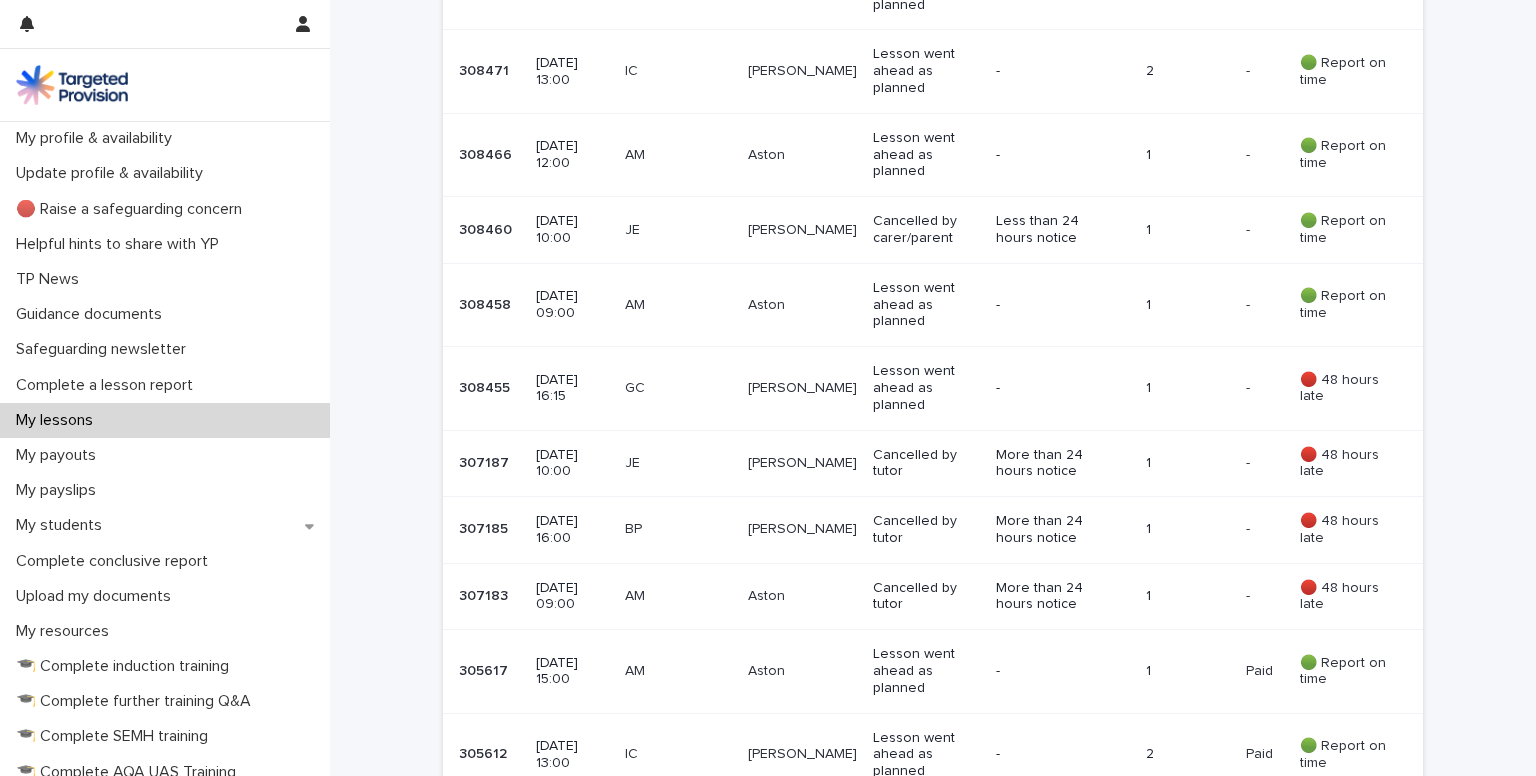 click on "Aston" at bounding box center [802, 671] 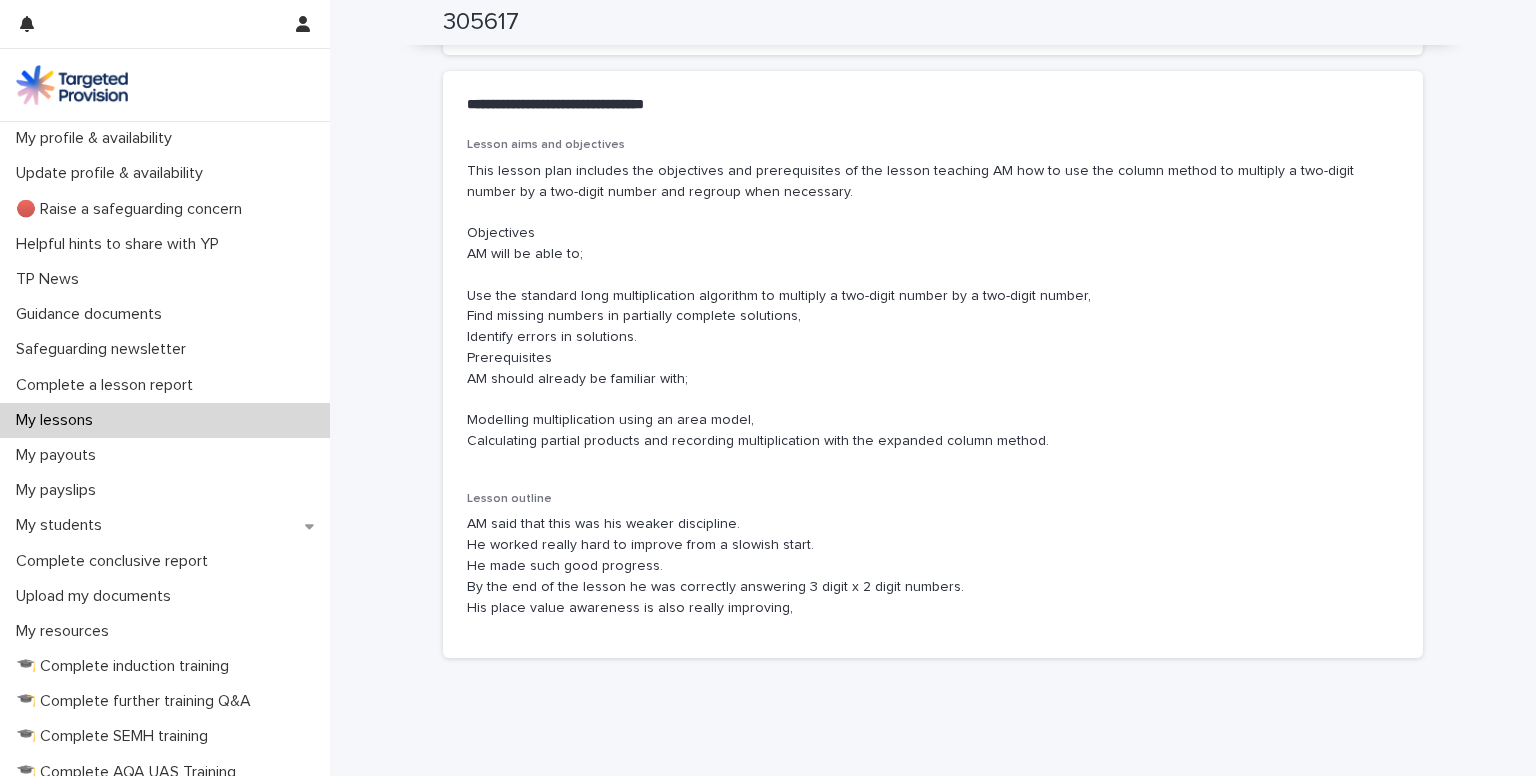 scroll, scrollTop: 1136, scrollLeft: 0, axis: vertical 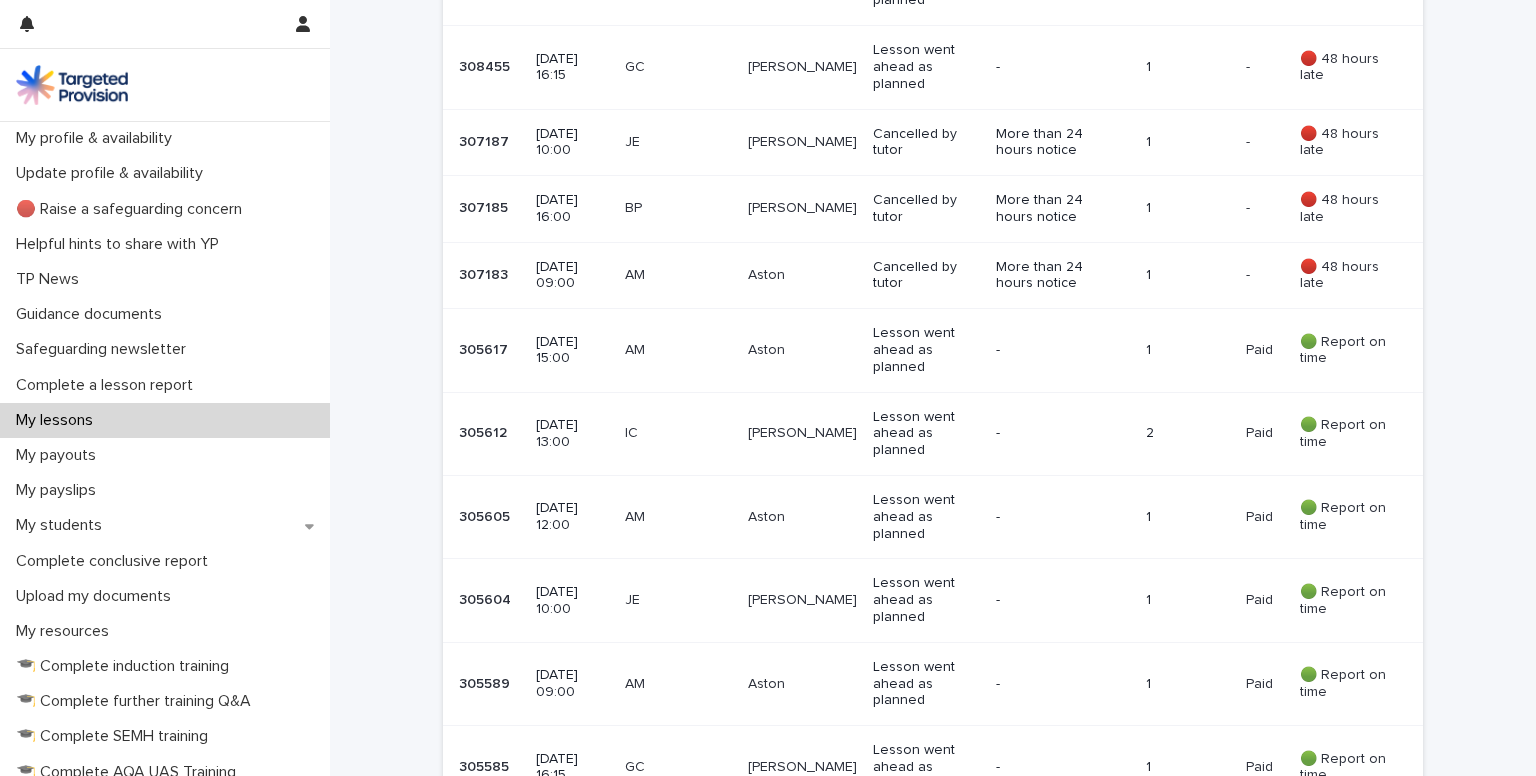 click on "Aston" at bounding box center [802, 350] 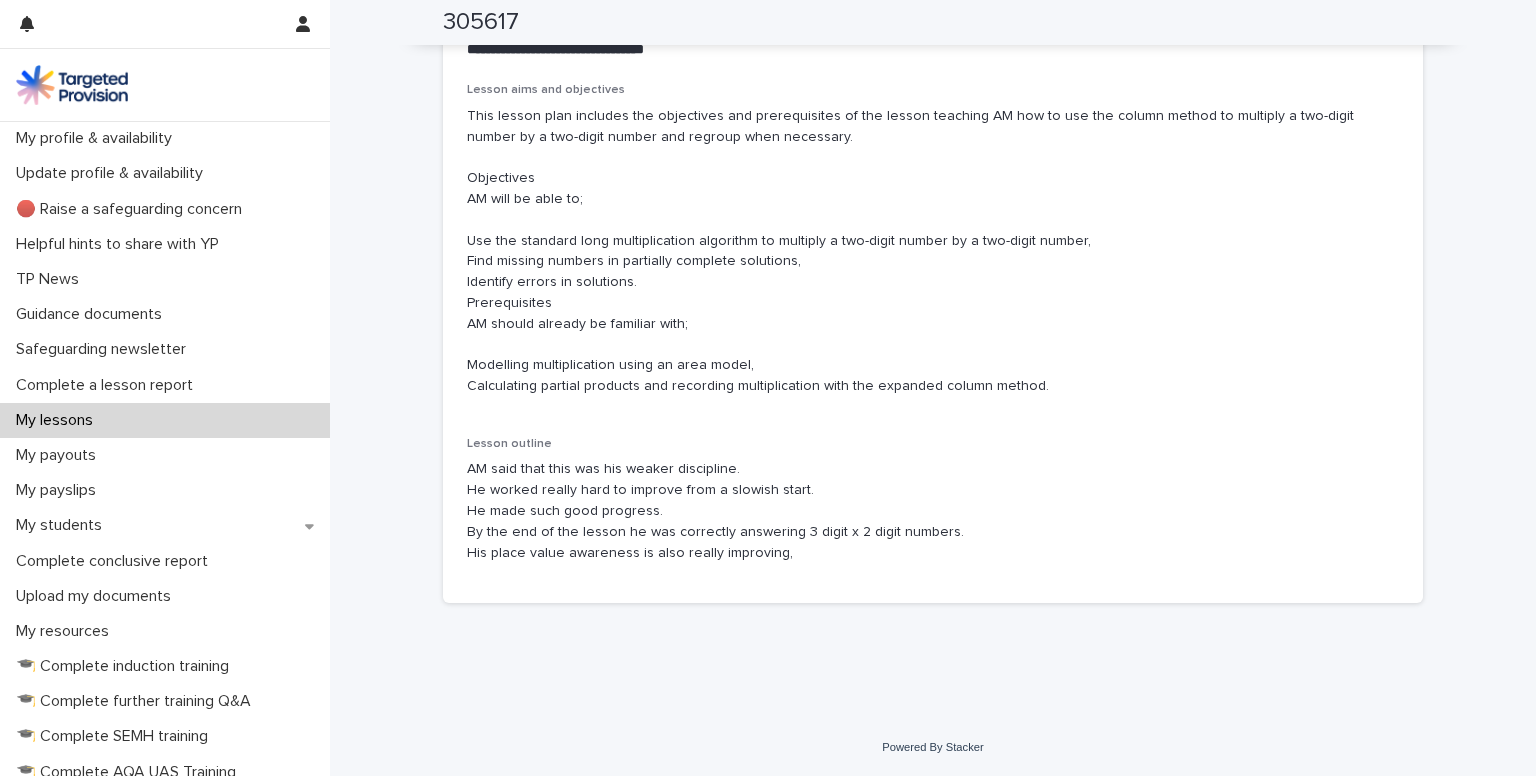 scroll, scrollTop: 1185, scrollLeft: 0, axis: vertical 